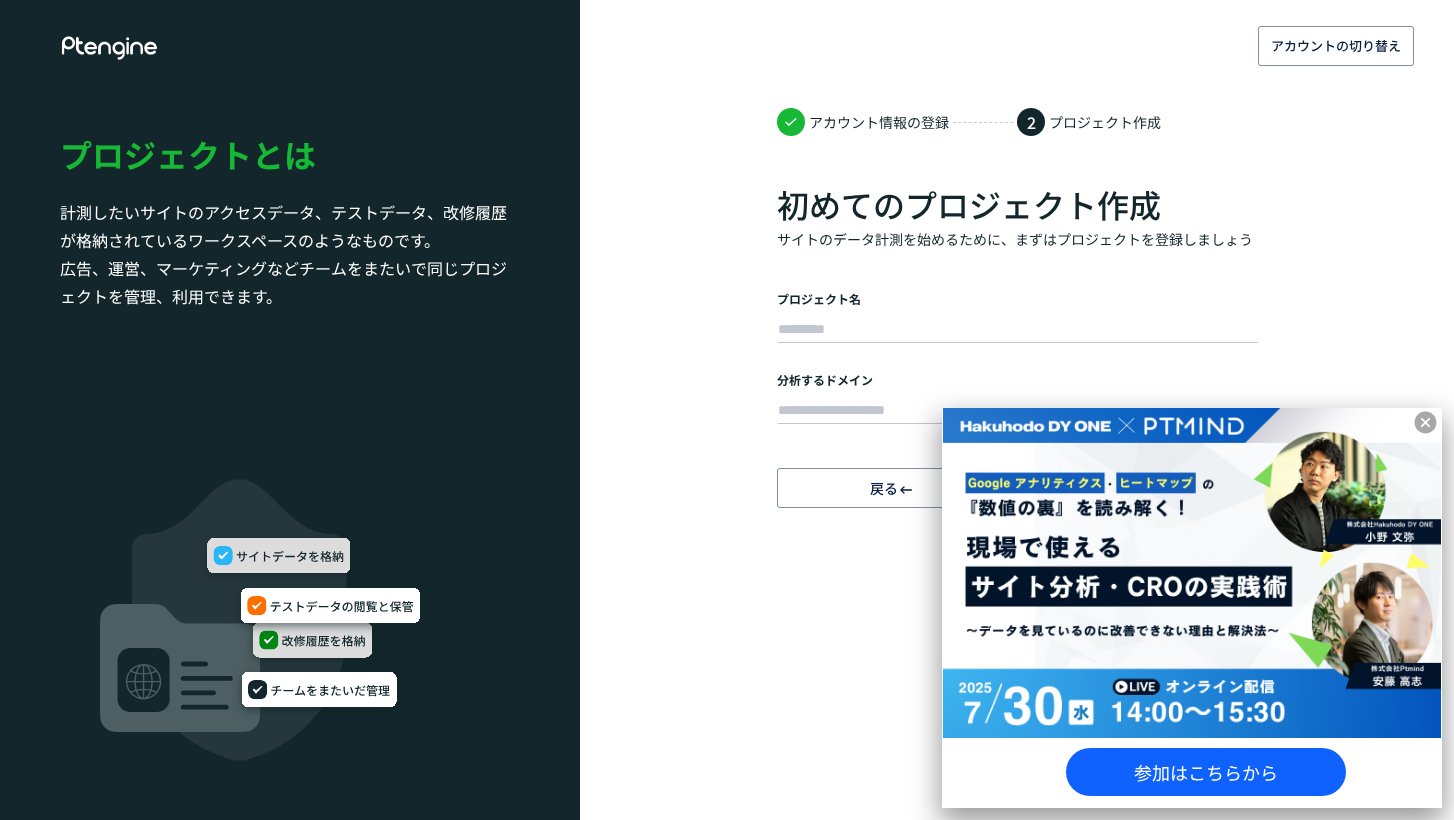 scroll, scrollTop: 0, scrollLeft: 0, axis: both 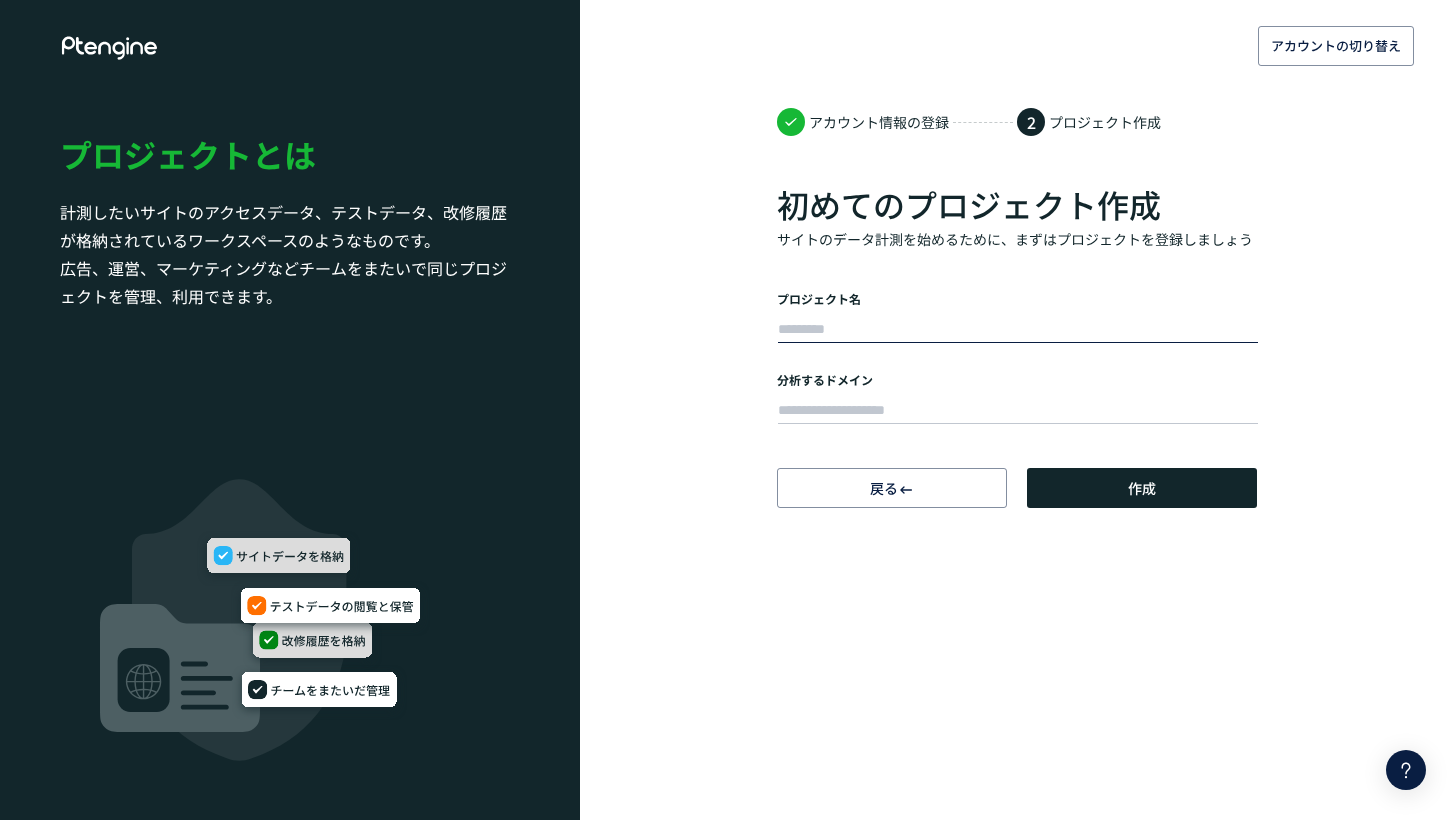 click at bounding box center [1018, 330] 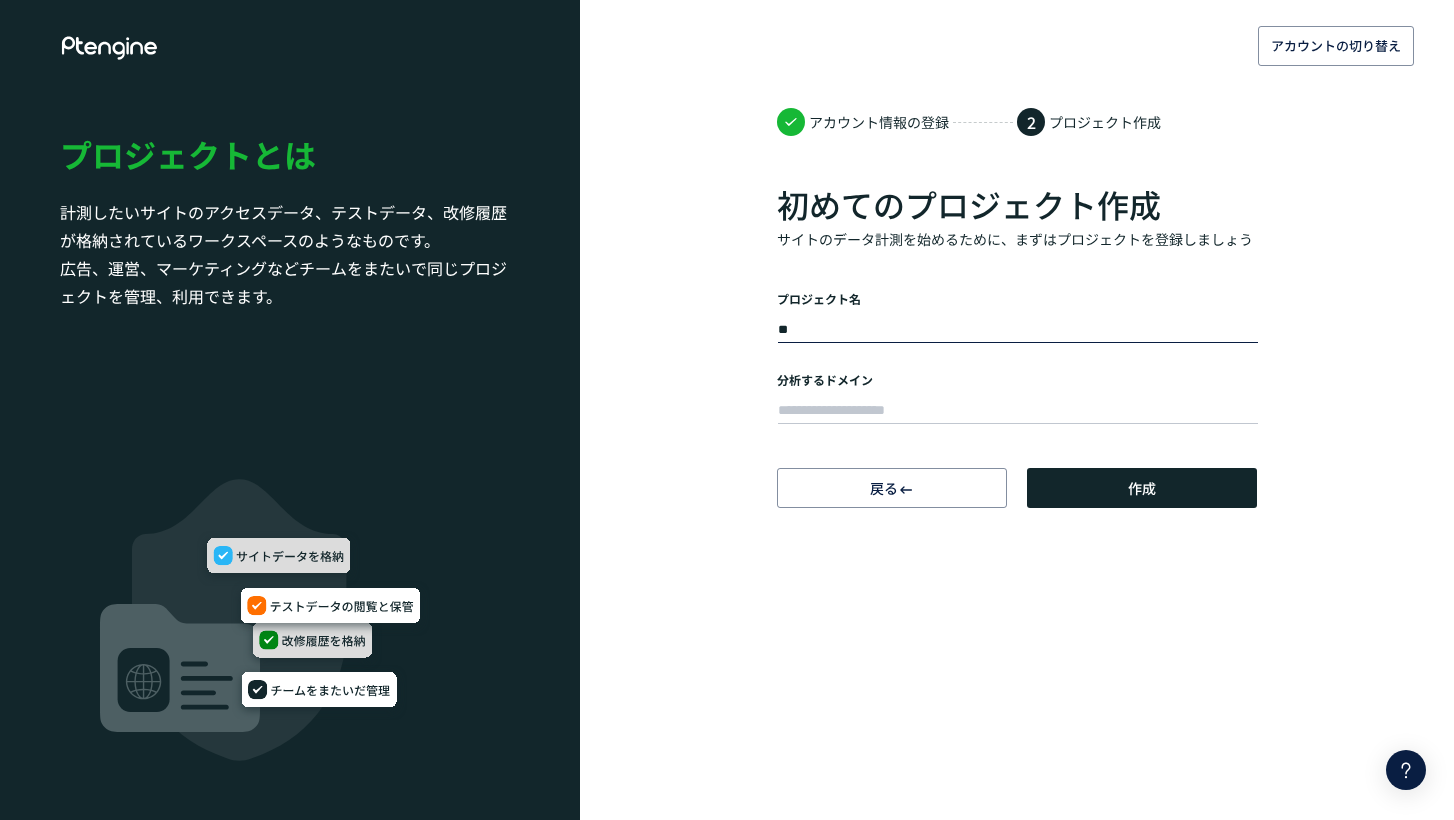 type on "*" 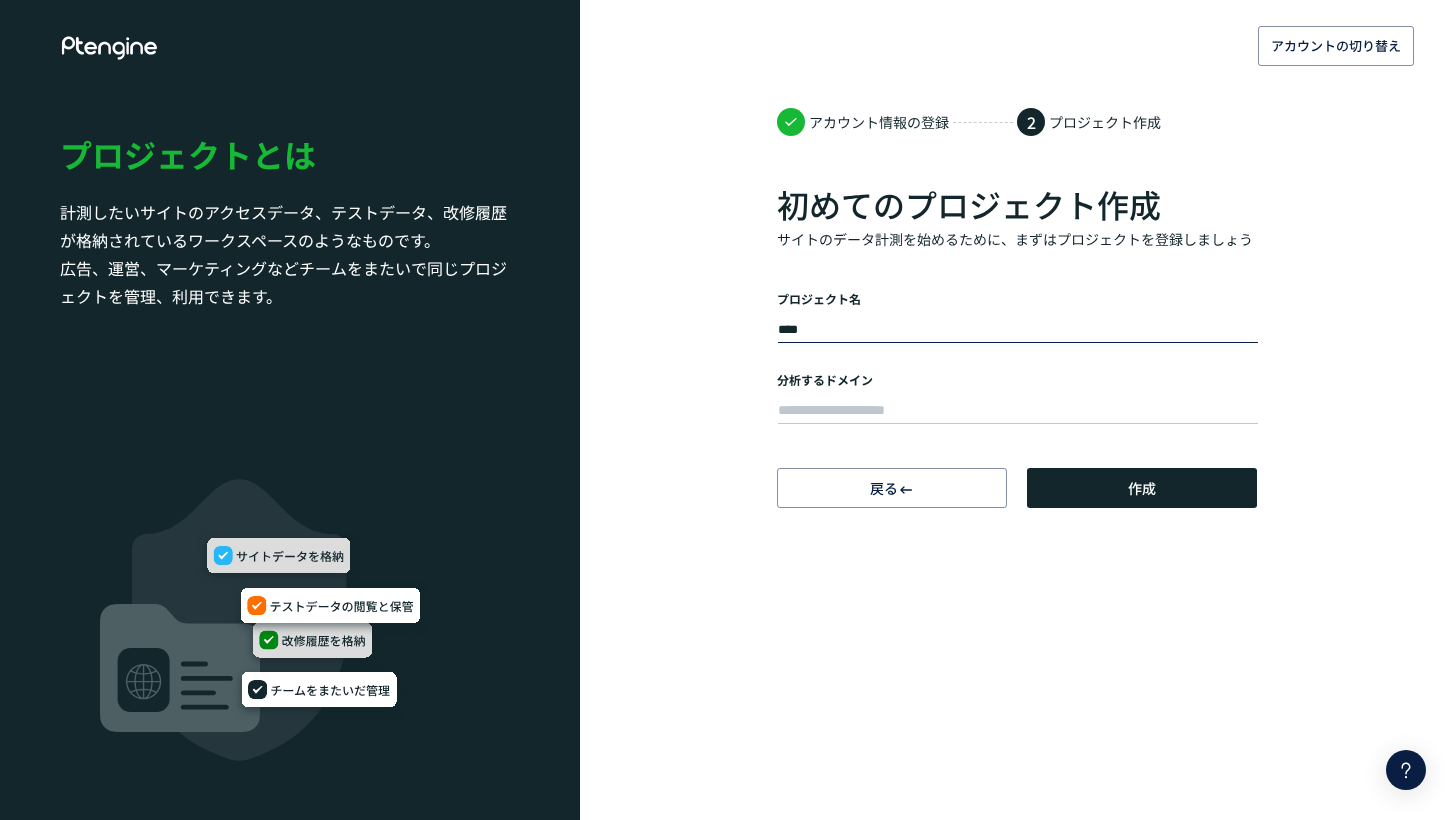 type on "****" 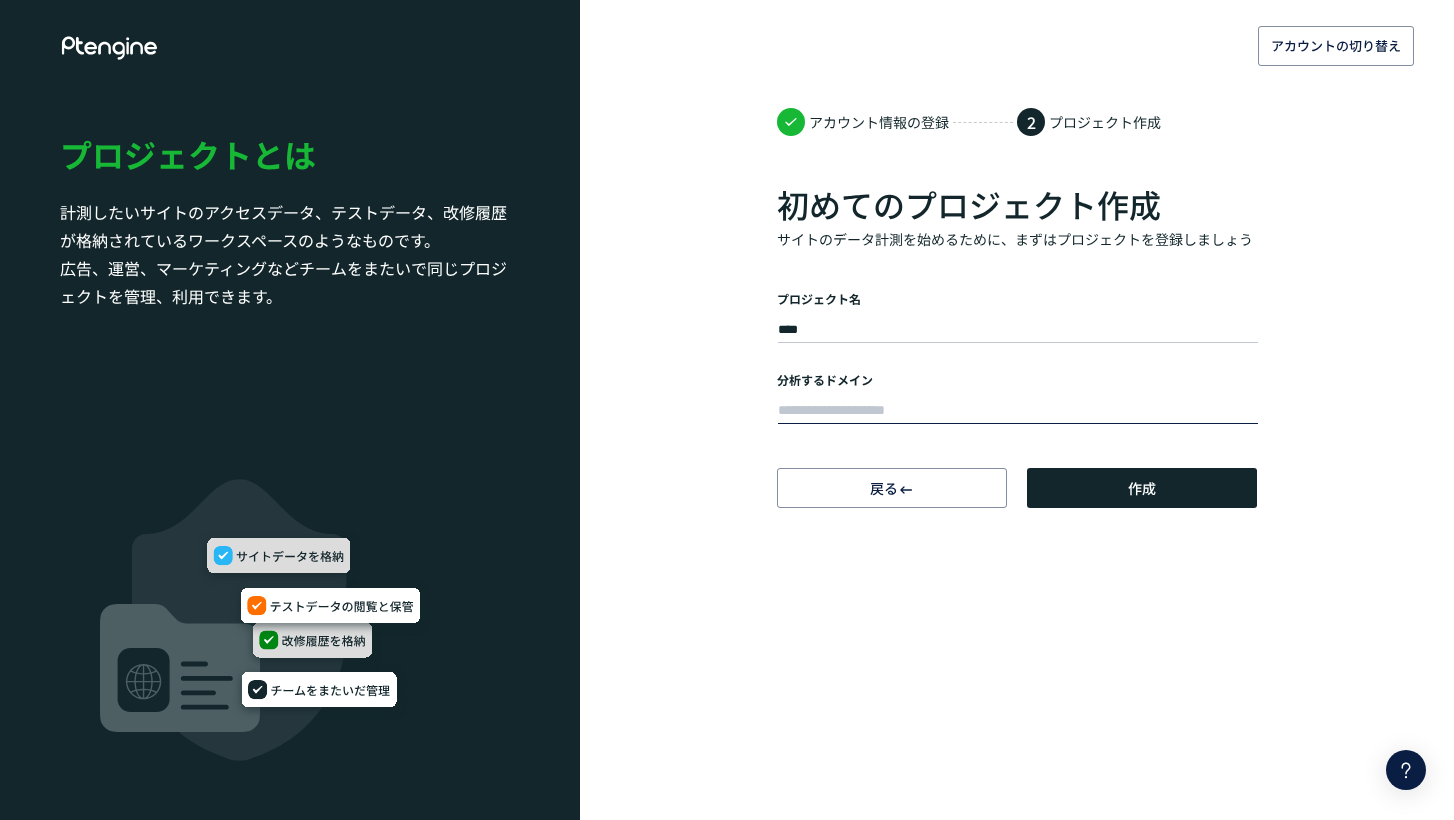click at bounding box center [1018, 411] 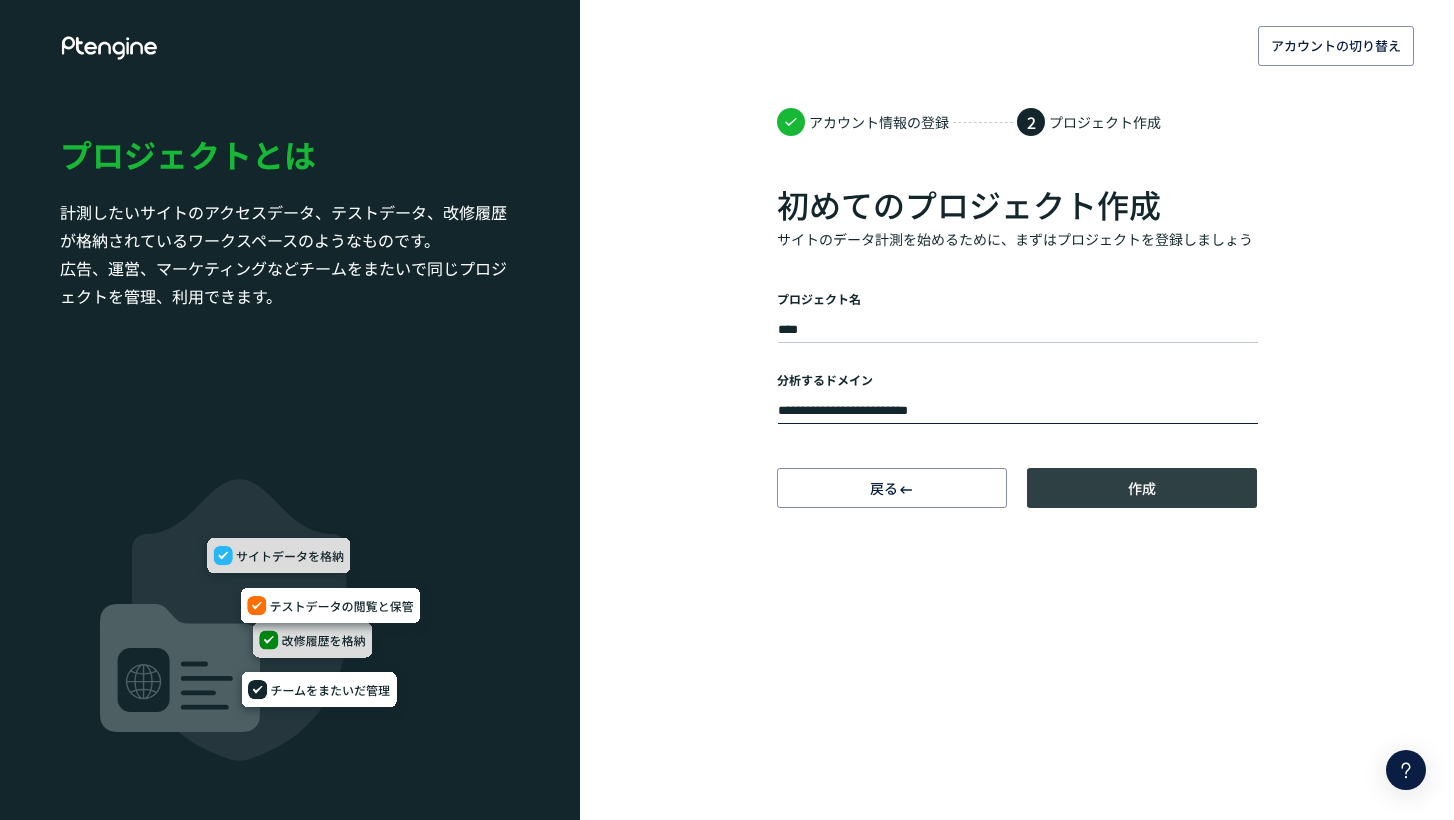 type on "**********" 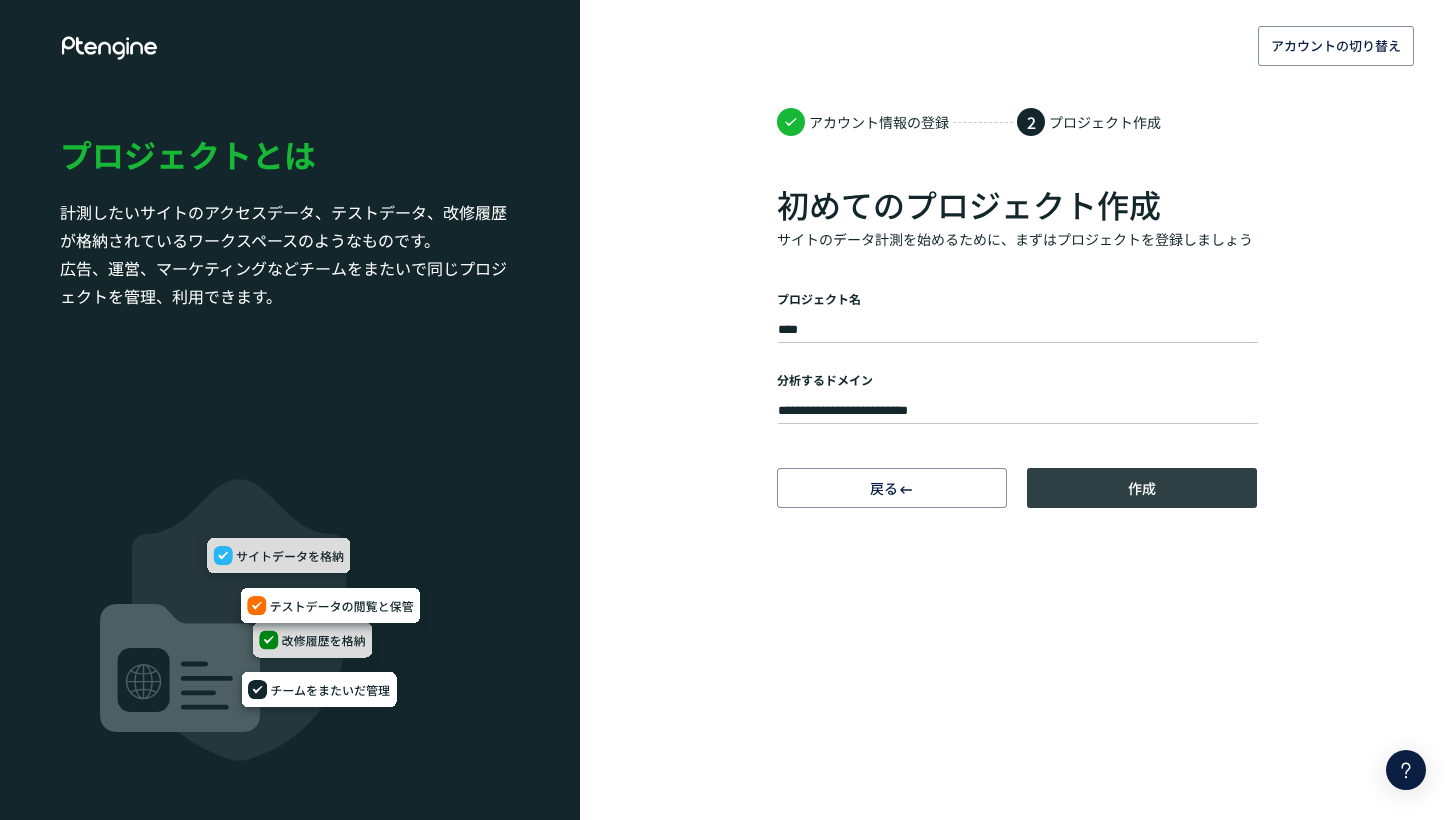click on "作成" at bounding box center (1142, 488) 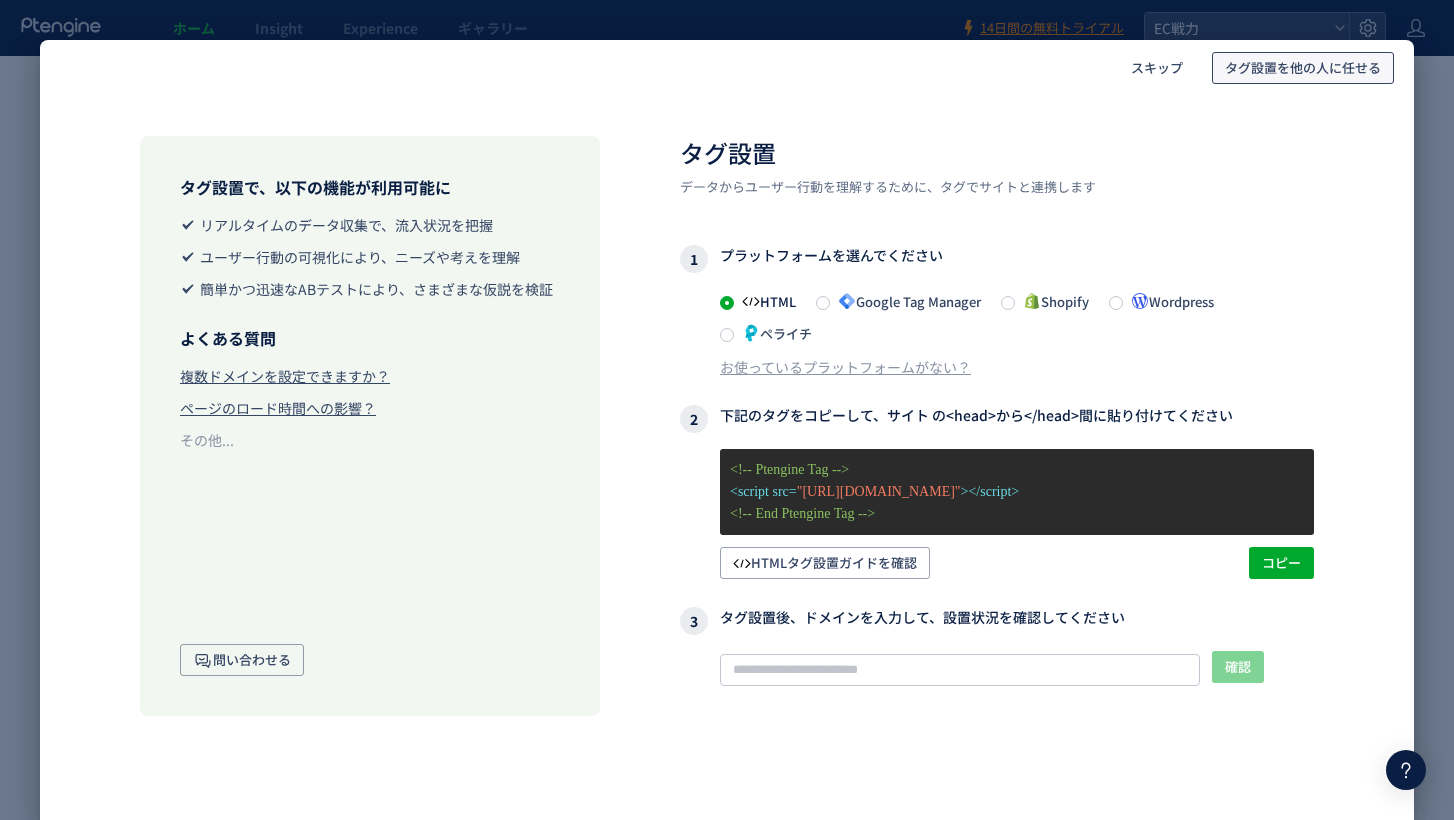 click on "タグ設置を他の人に任せる" at bounding box center [1303, 68] 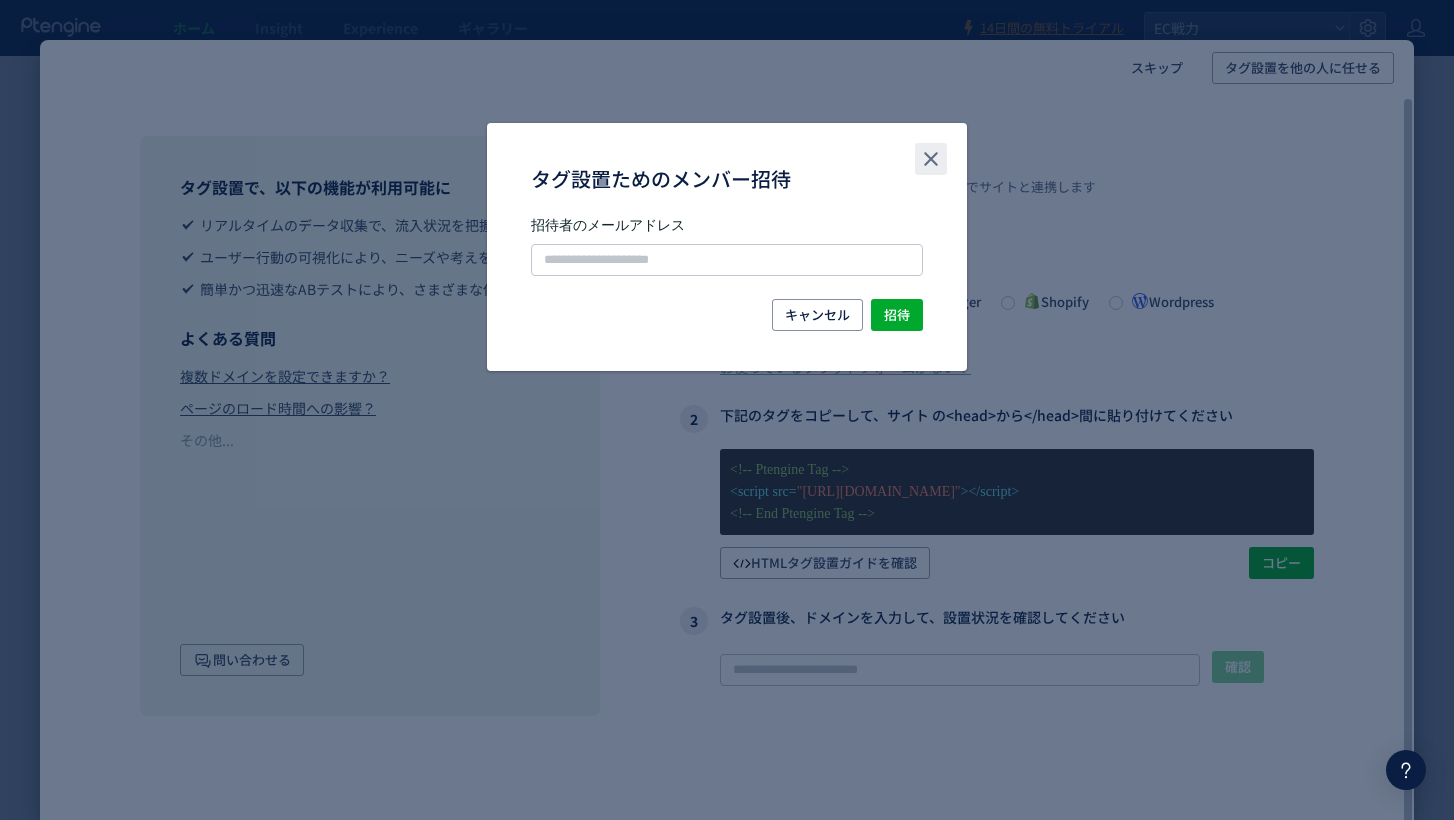 click 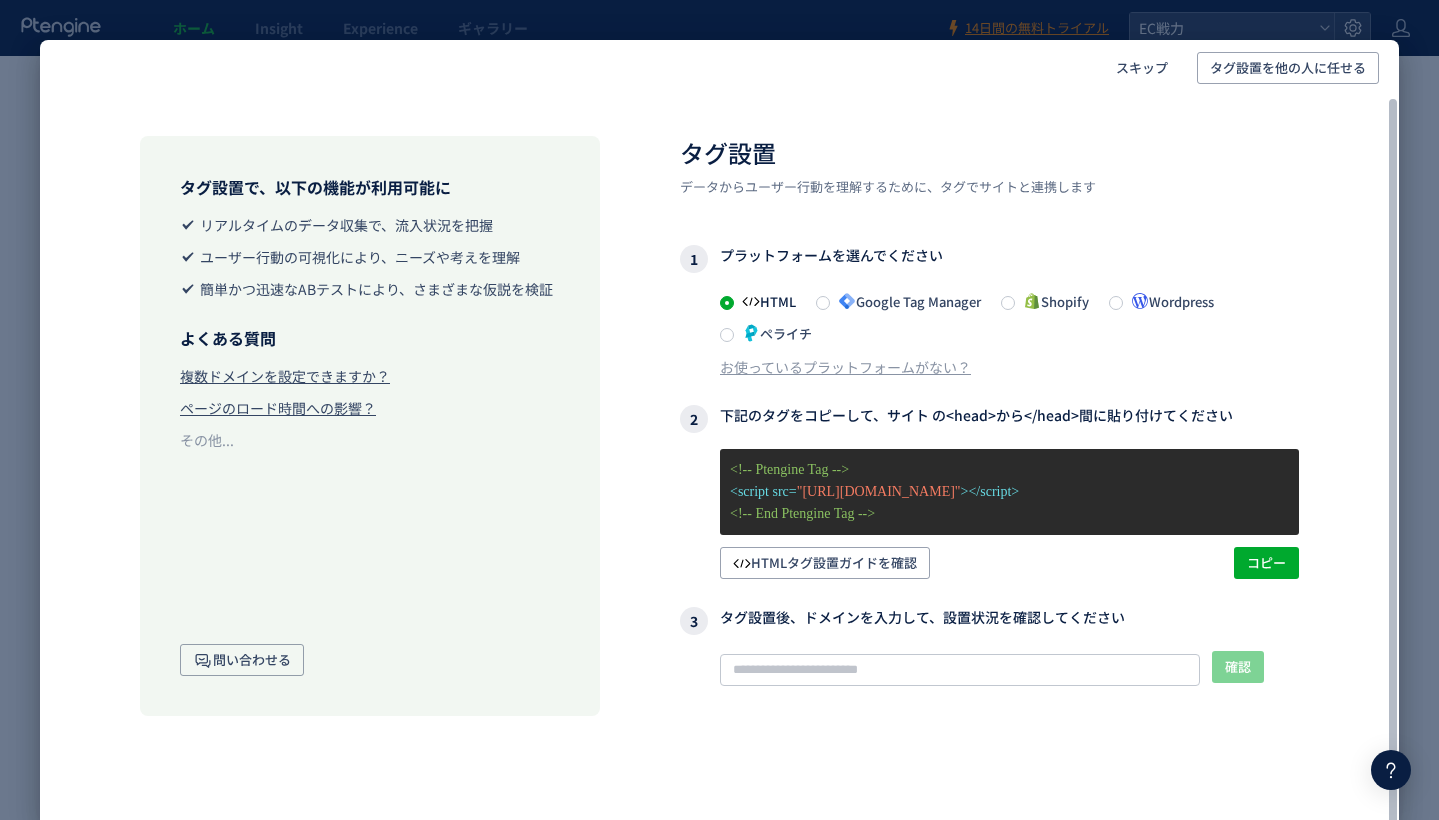 click on "タグ設置 データからユーザー行動を理解するために、タグでサイトと連携します 1  プラットフォームを選んでください  HTML  Google Tag Manager  Shopify  Wordpress  ペライチ お使っているプラットフォームがない？ 2  下記のタグをコピーして、サイト  の<head>から</head>間に貼り付けてください <!-- Ptengine Tag -->  <script src= "https://js.ptengine.jp/24tv8xtr.js" ></script>  <!-- End Ptengine Tag -->  HTMLタグ設置ガイドを確認 コピー 3  タグ設置後、ドメインを入力して、設置状況を確認してください 確認  タグが確認できません このサイトでタグが確認できませんので、 記事 に記載されたタグ設定を従って設定してください。また、弊社まで お問い合わせ ください。" at bounding box center [989, 488] 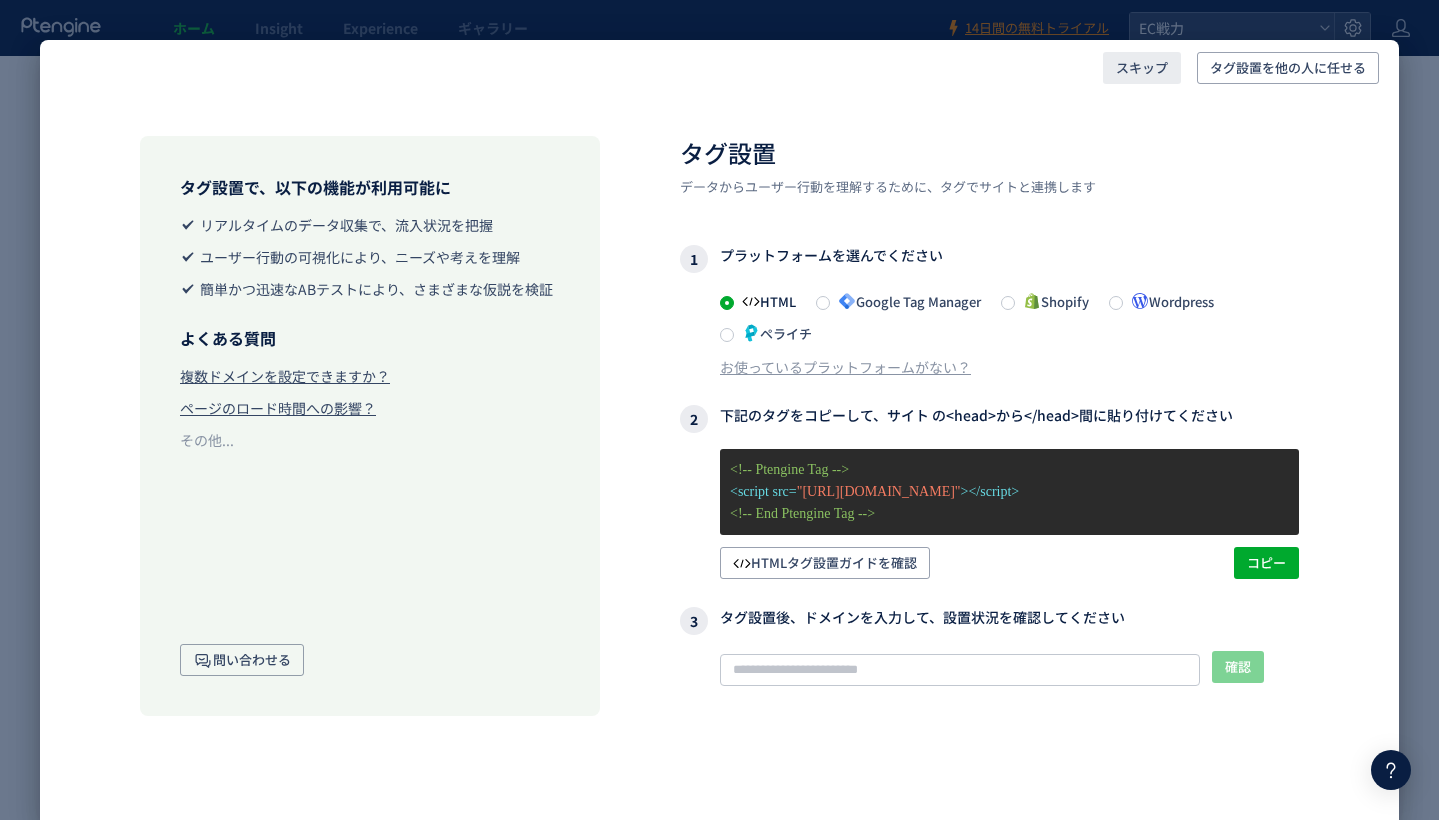 click on "スキップ" at bounding box center [1142, 68] 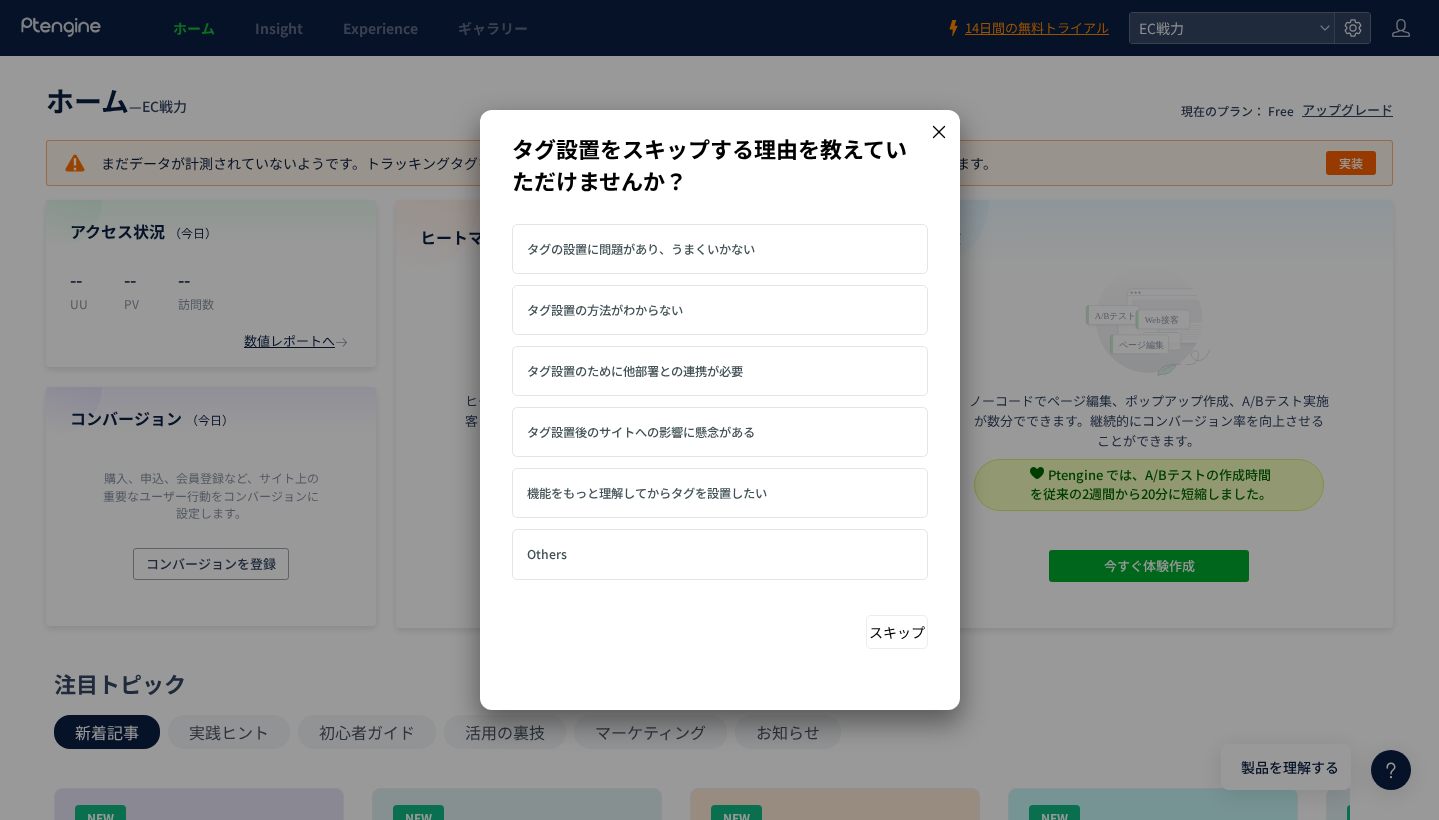 click on "タグ設置の方法がわからない" at bounding box center [605, 310] 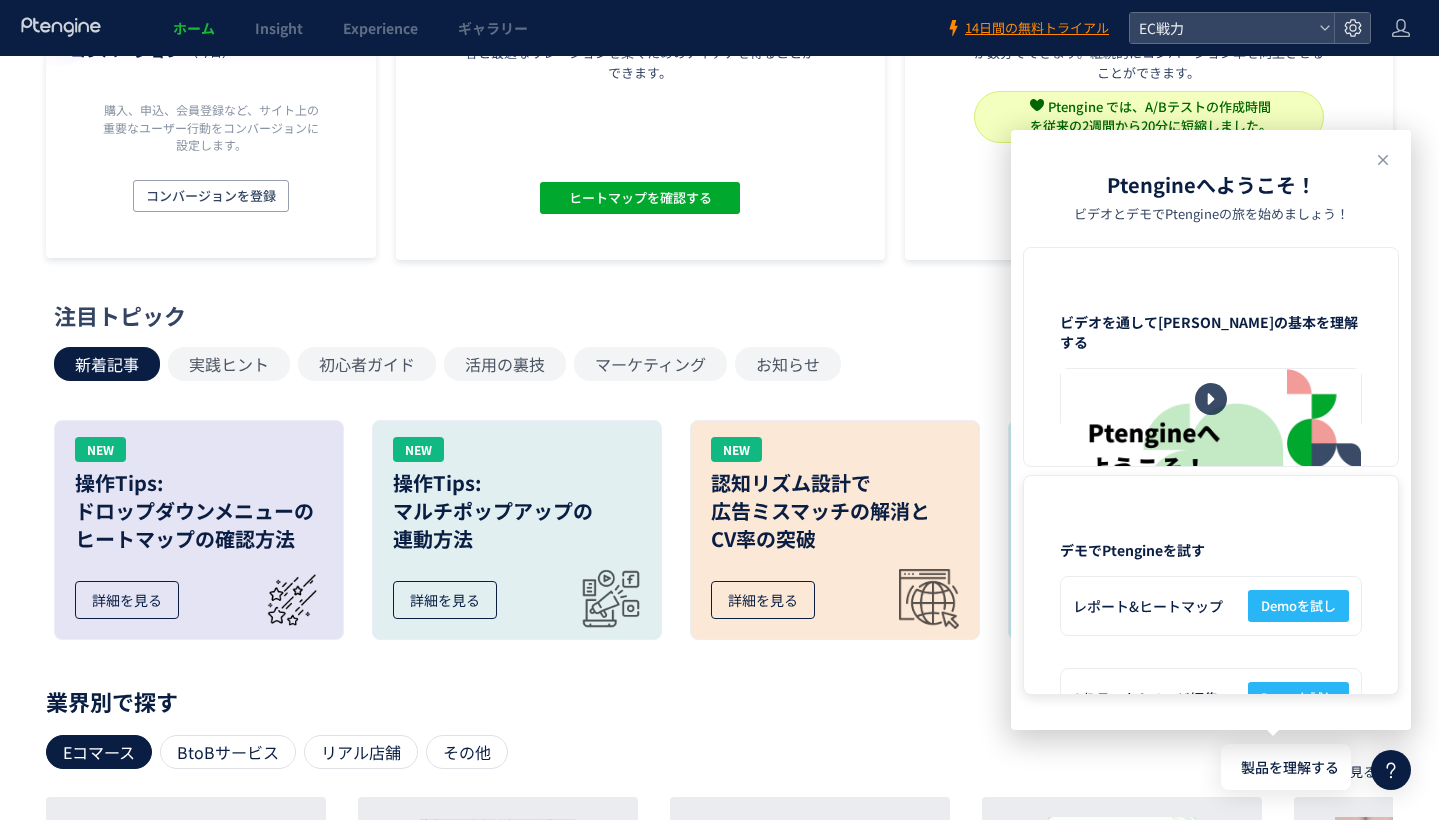 scroll, scrollTop: 500, scrollLeft: 0, axis: vertical 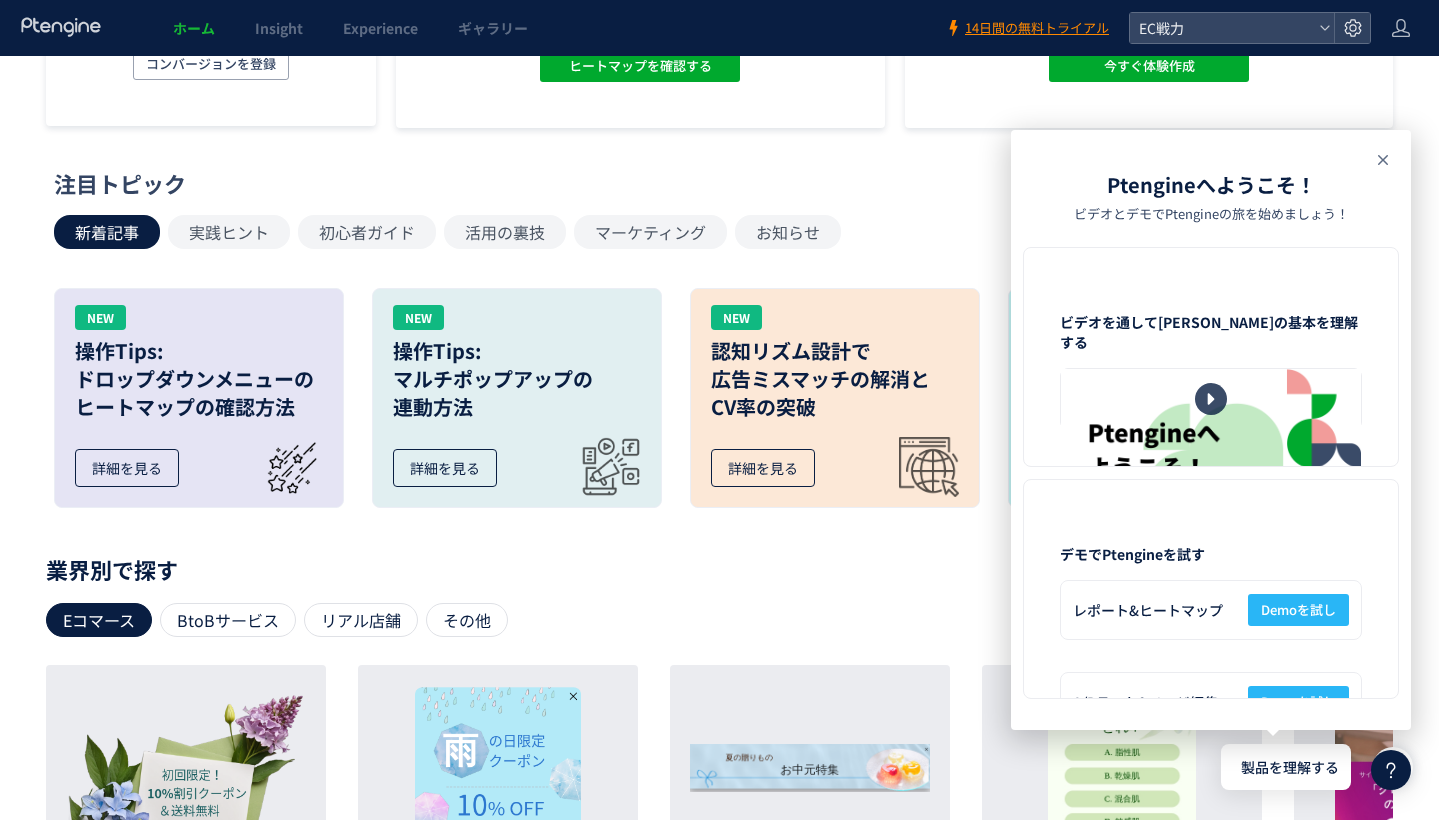 click 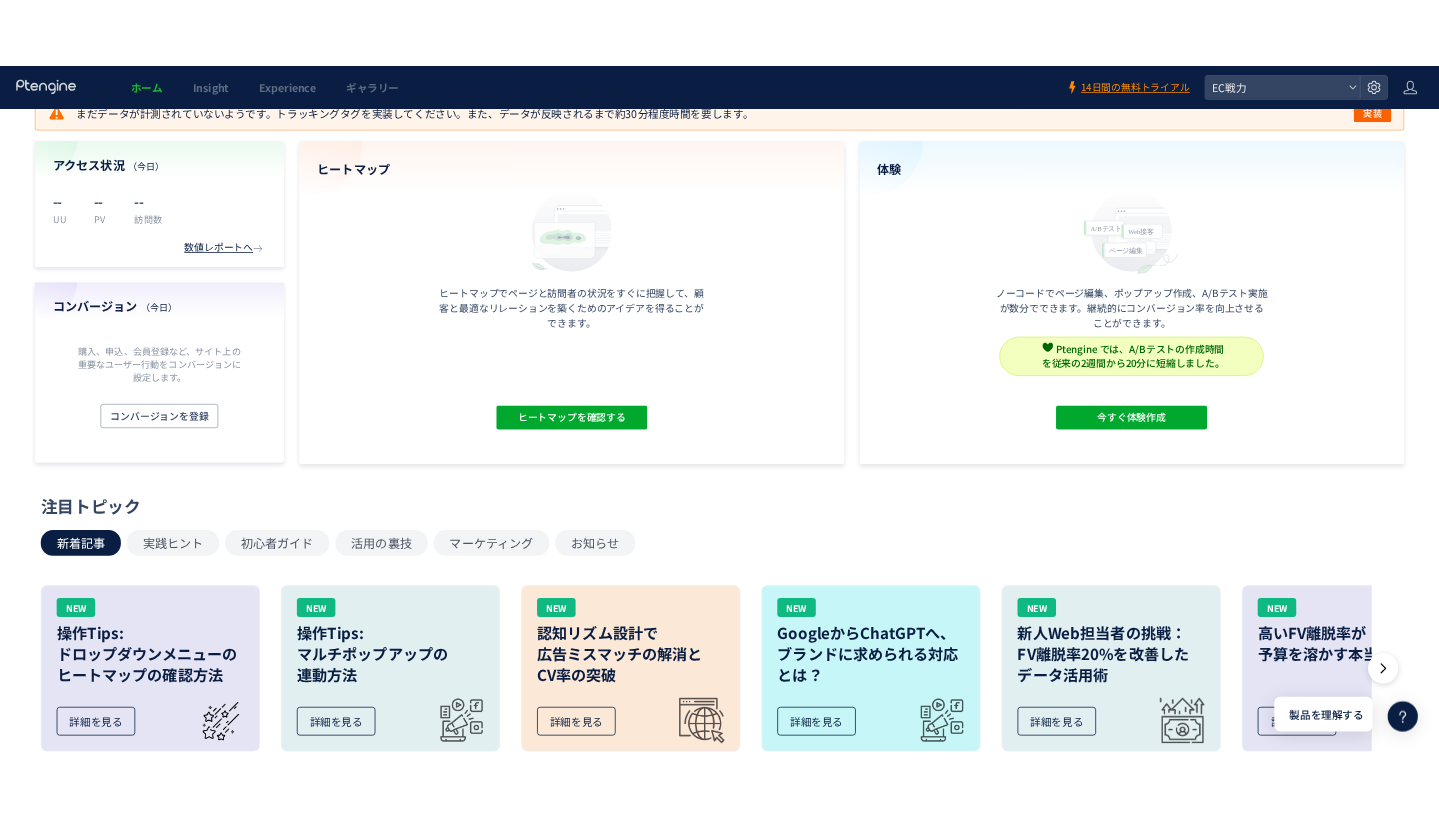 scroll, scrollTop: 0, scrollLeft: 0, axis: both 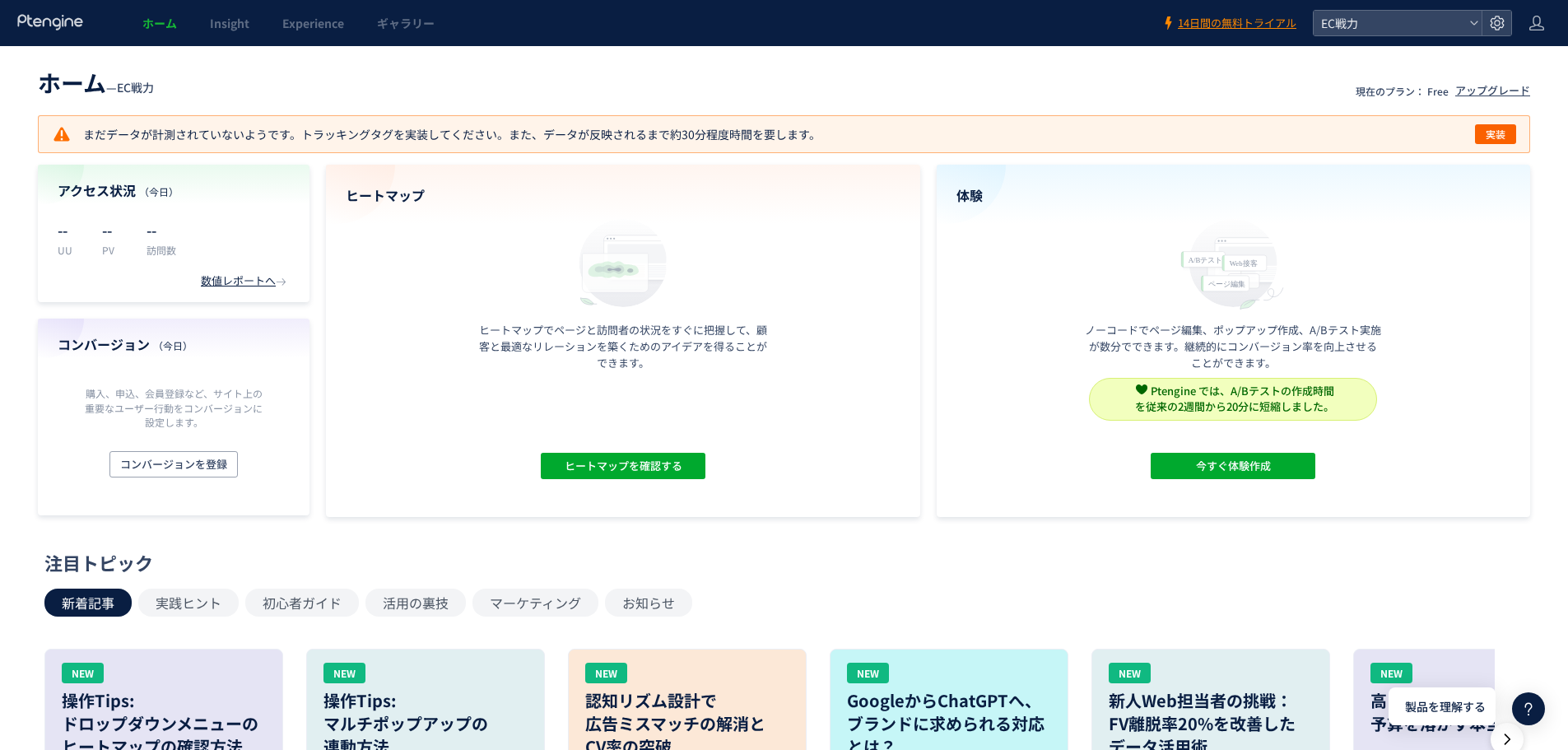 click 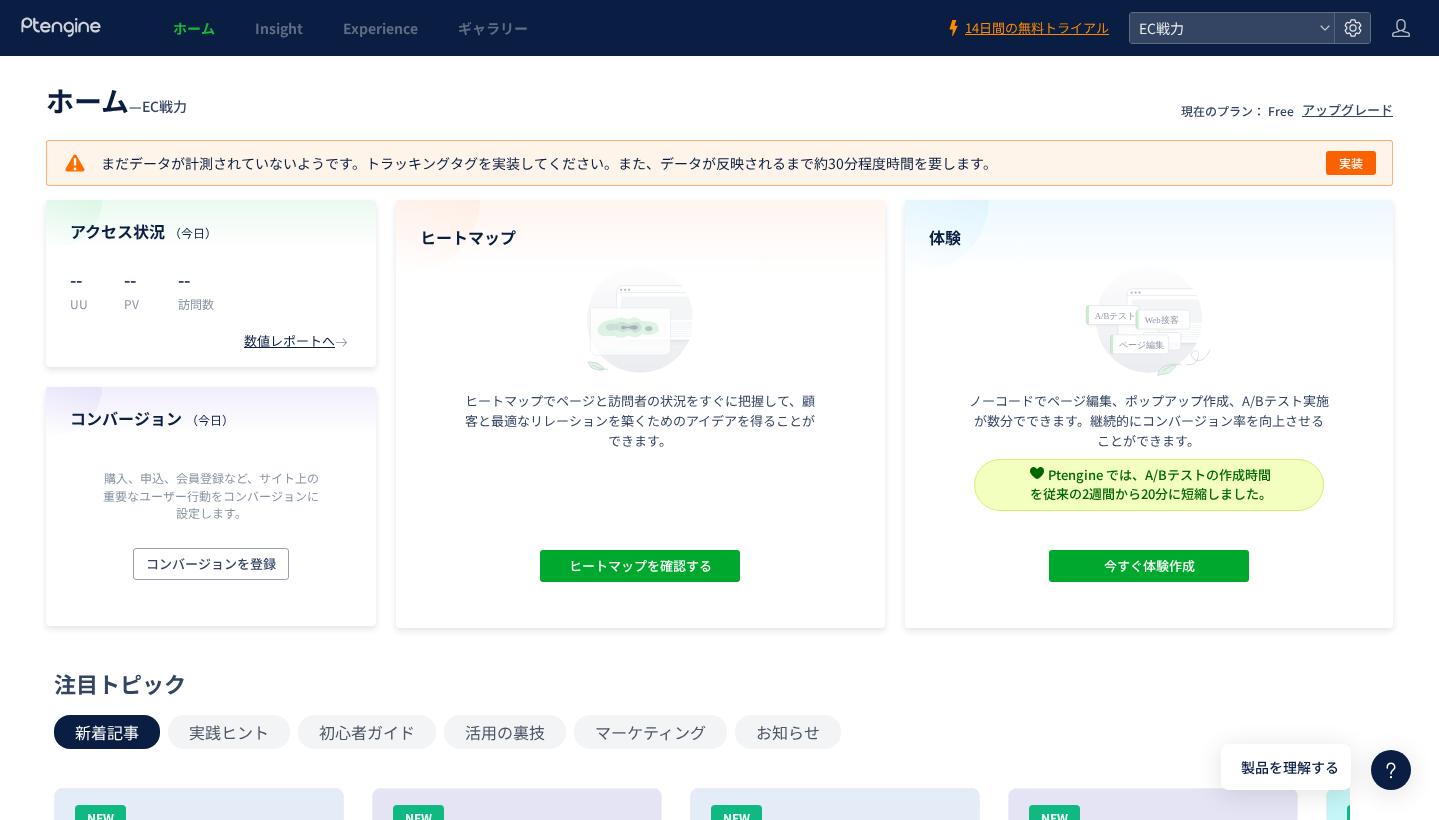 click on "ホーム  —  EC戦力 現在のプラン： Free アップグレード" at bounding box center (719, 98) 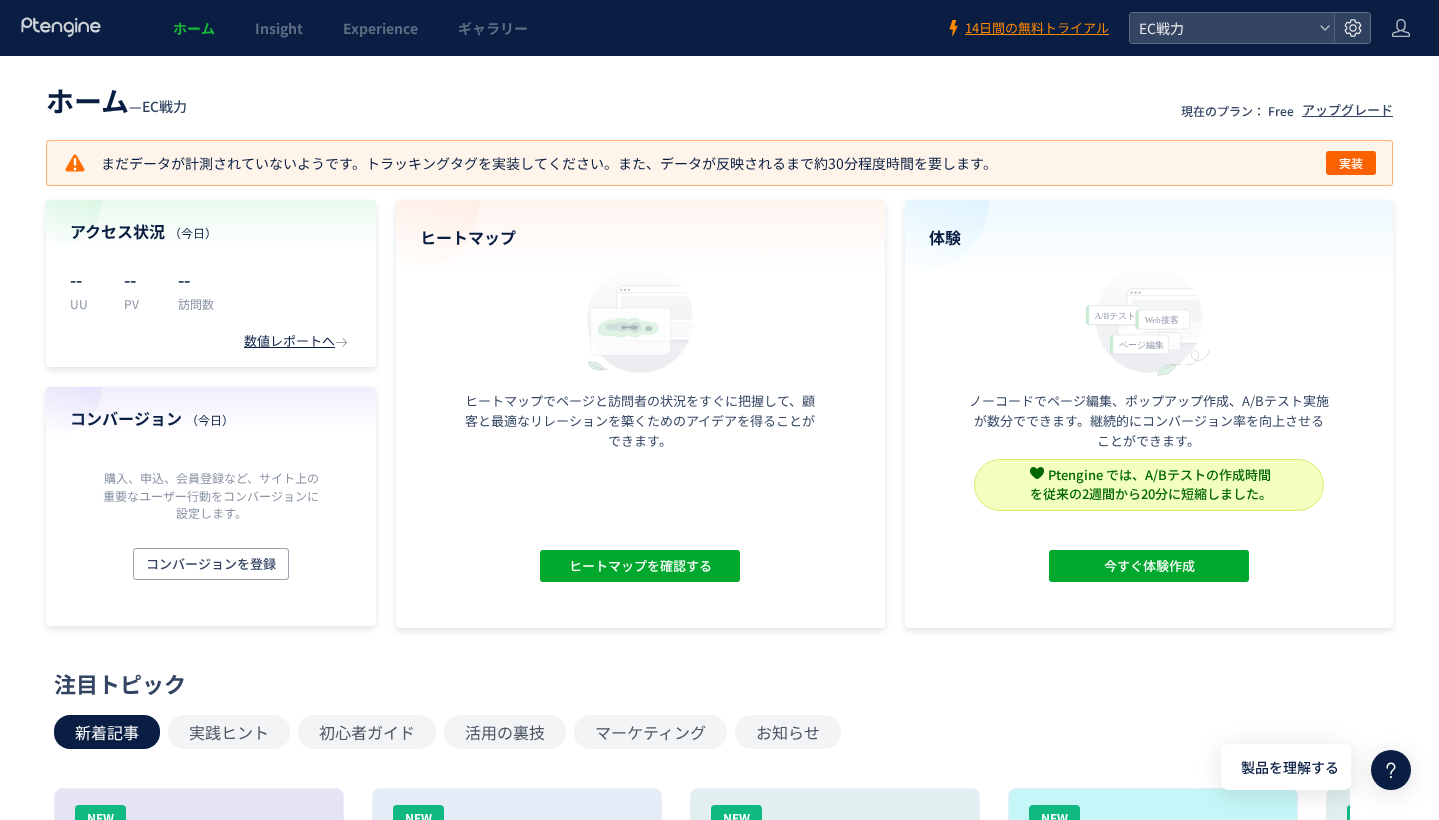 scroll, scrollTop: 0, scrollLeft: 0, axis: both 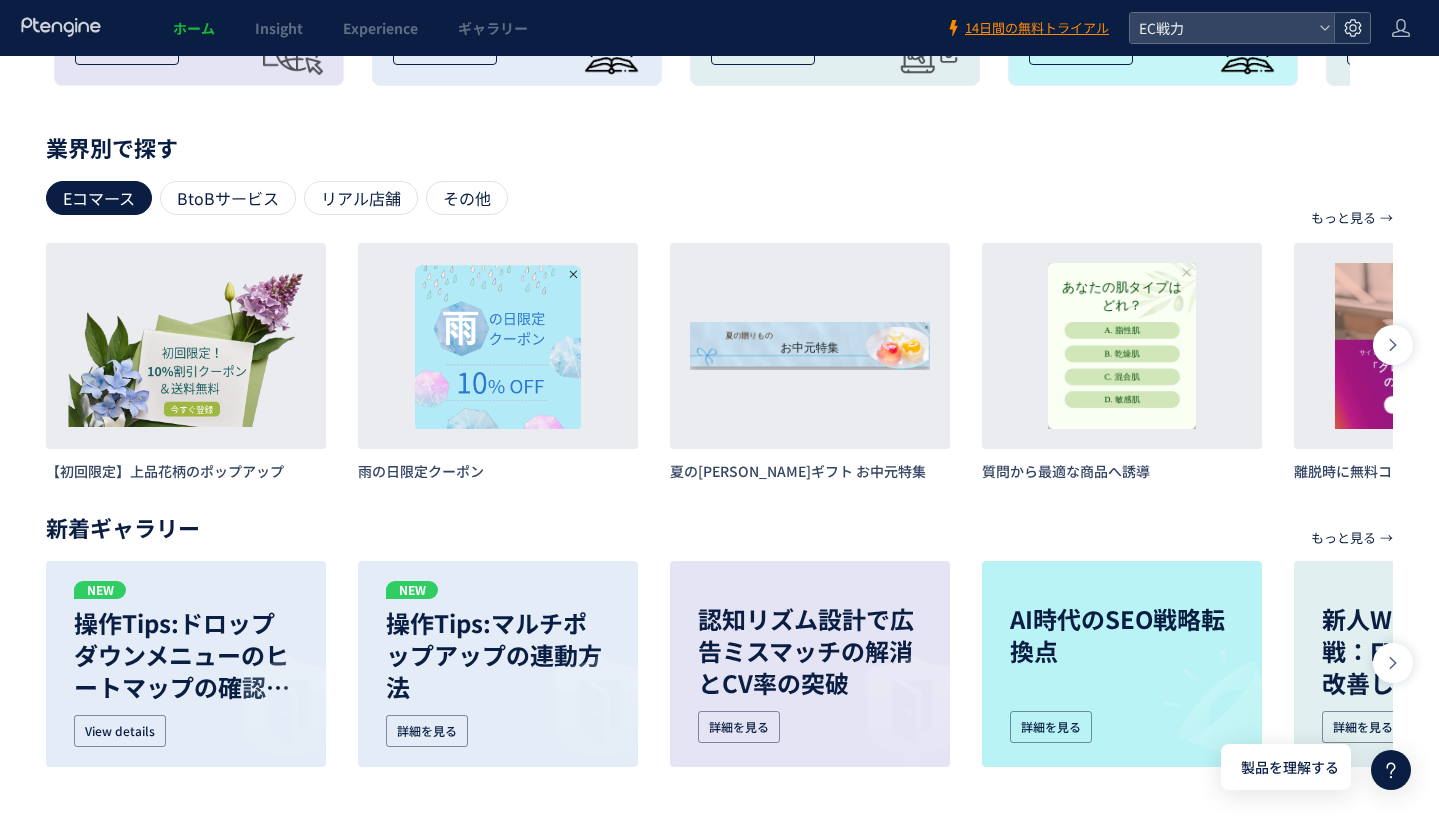 click 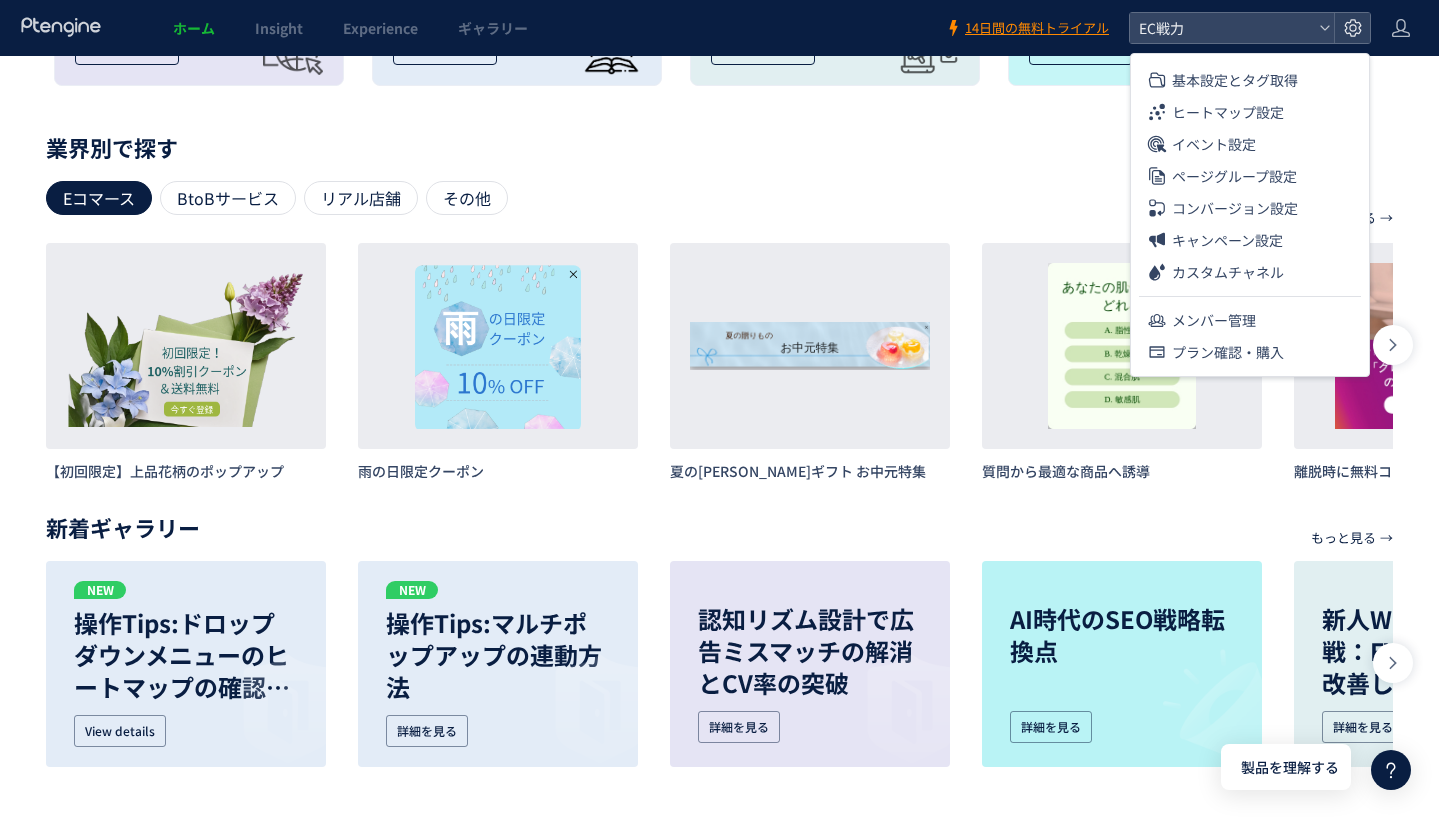 click on "ホーム  —  EC戦力 現在のプラン： Free アップグレード  まだデータが計測されていないようです。トラッキングタグを実装してください。また、データが反映されるまで約30分程度時間を要します。  実装 アクセス状況 （今日） -- UU -- PV -- 訪問数 数値レポートへ  コンバージョン （今日） 購入、申込、会員登録など、サイト上の重要なユーザー行動をコンバージョンに設定します。 コンバージョンを登録 ヒートマップ ヒートマップでページと訪問者の状況をすぐに把握して、顧客と最適なリレーションを築くためのアイデアを得ることができます。 ヒートマップを確認する 体験 ノーコードでページ編集、ポップアップ作成、A/Bテスト実施が数分でできます。継続的にコンバージョン率を向上させることができます。 Ptengine では、A/Bテストの作成時間 NEW" 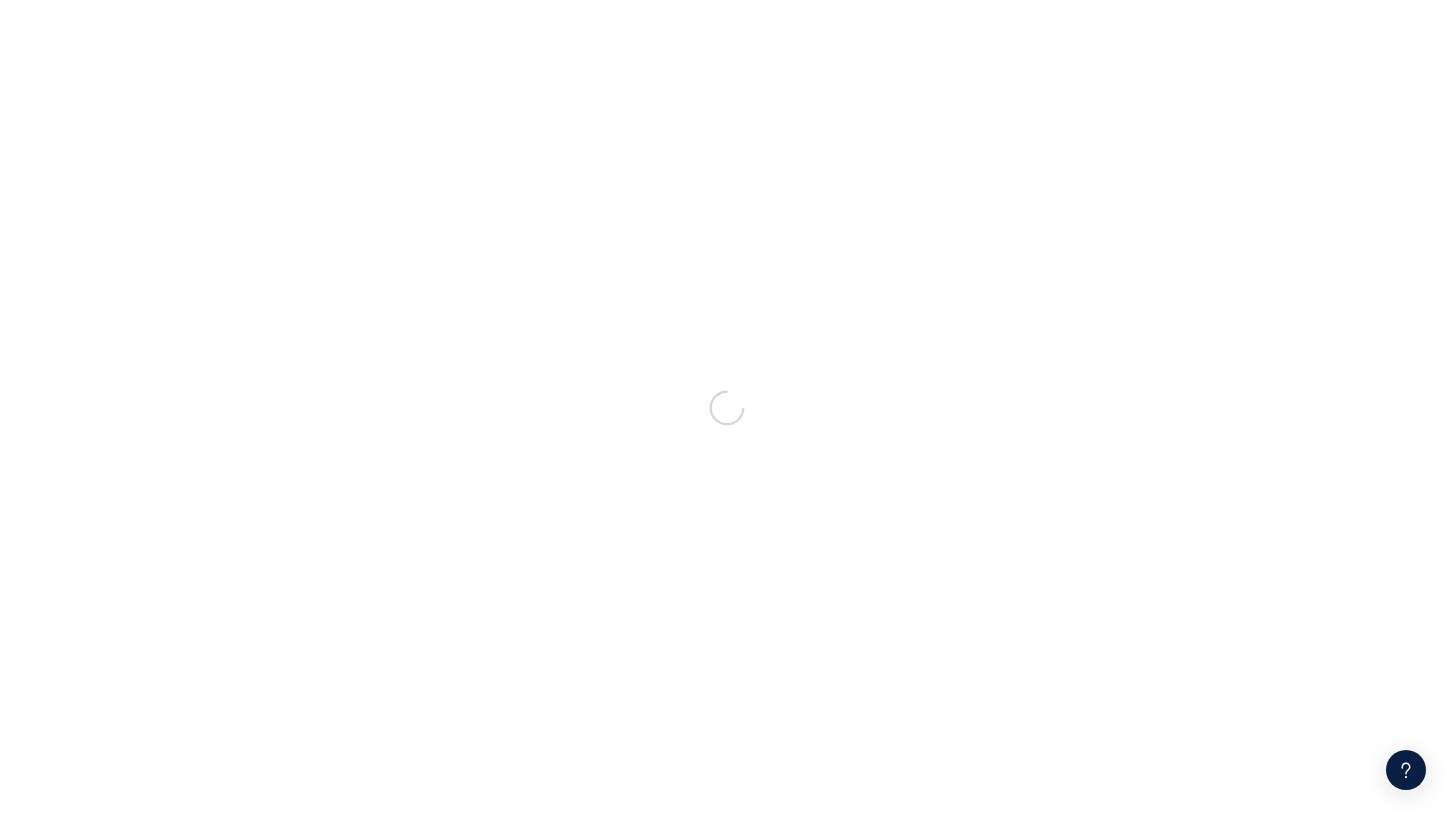 scroll, scrollTop: 0, scrollLeft: 0, axis: both 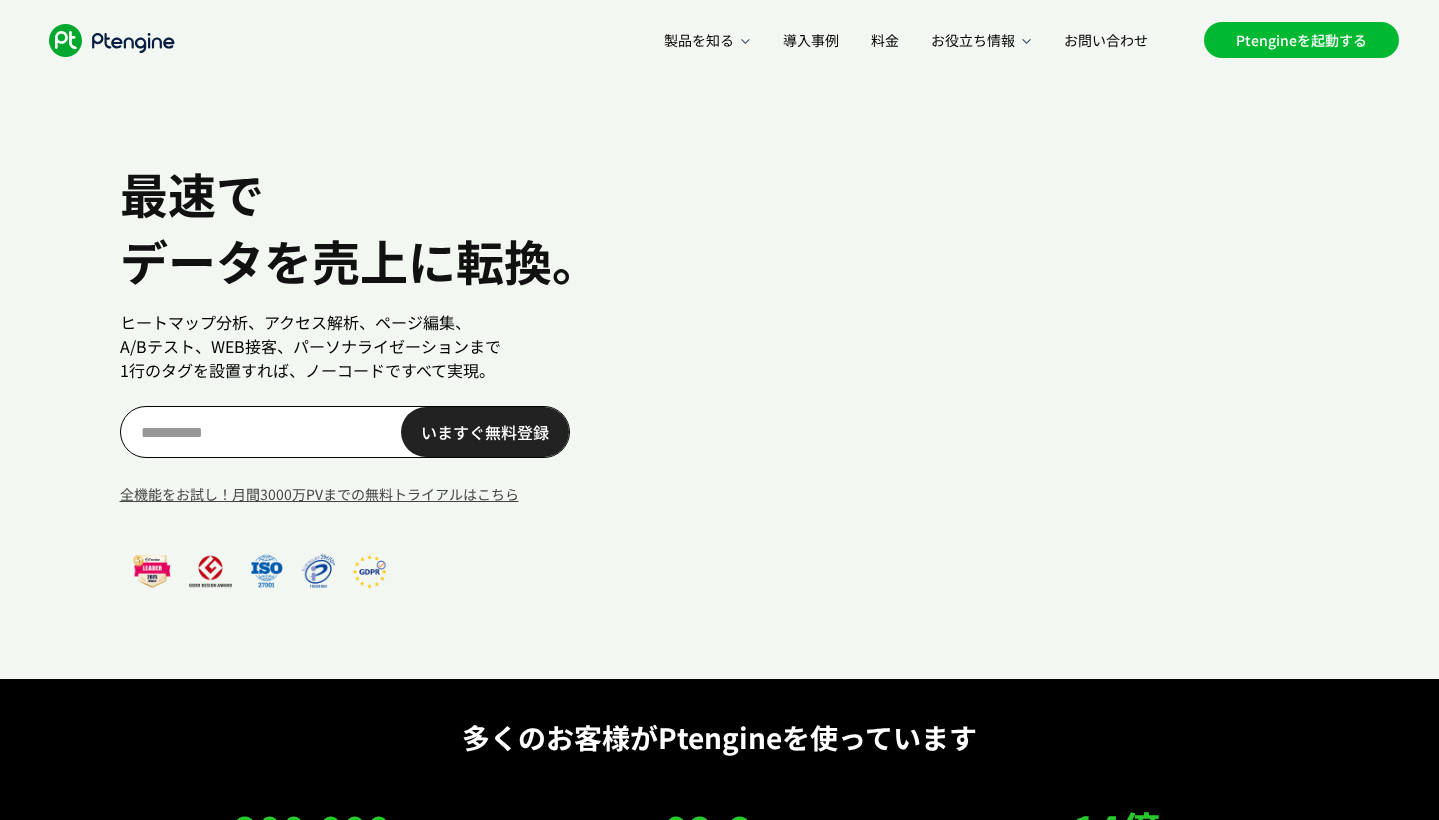 click on "Ptengineを起動する" at bounding box center (1301, 40) 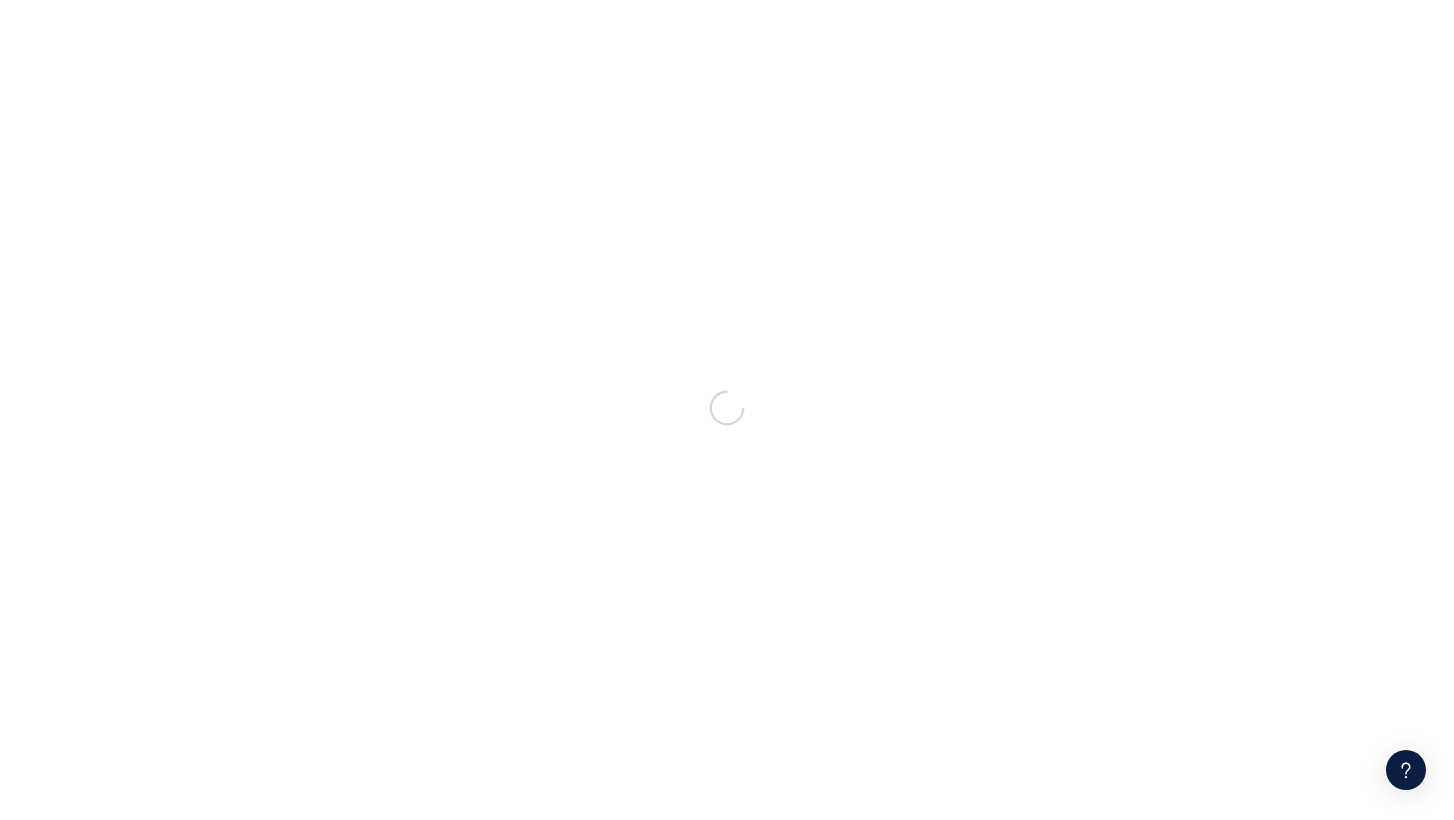 scroll, scrollTop: 0, scrollLeft: 0, axis: both 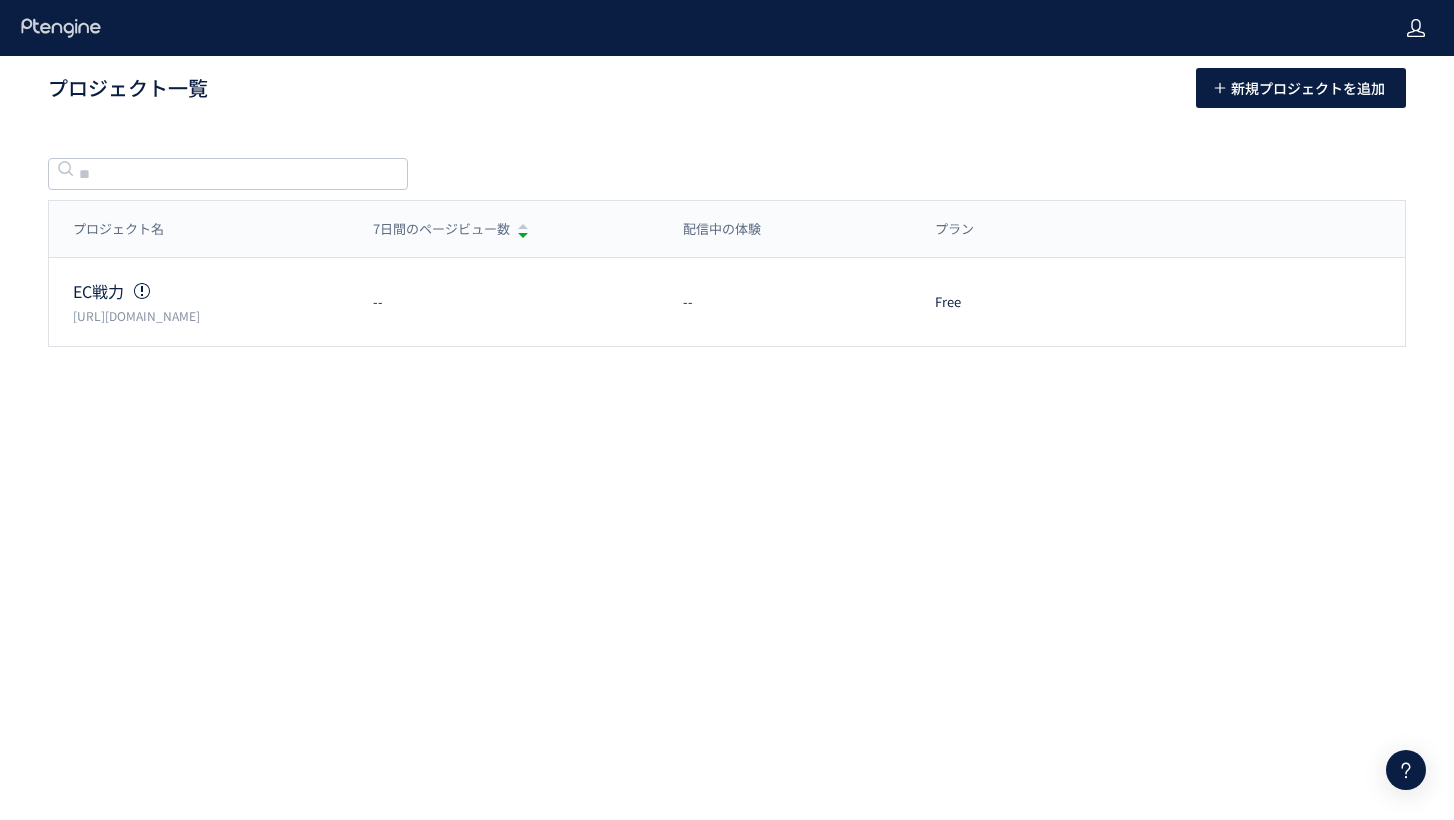 click 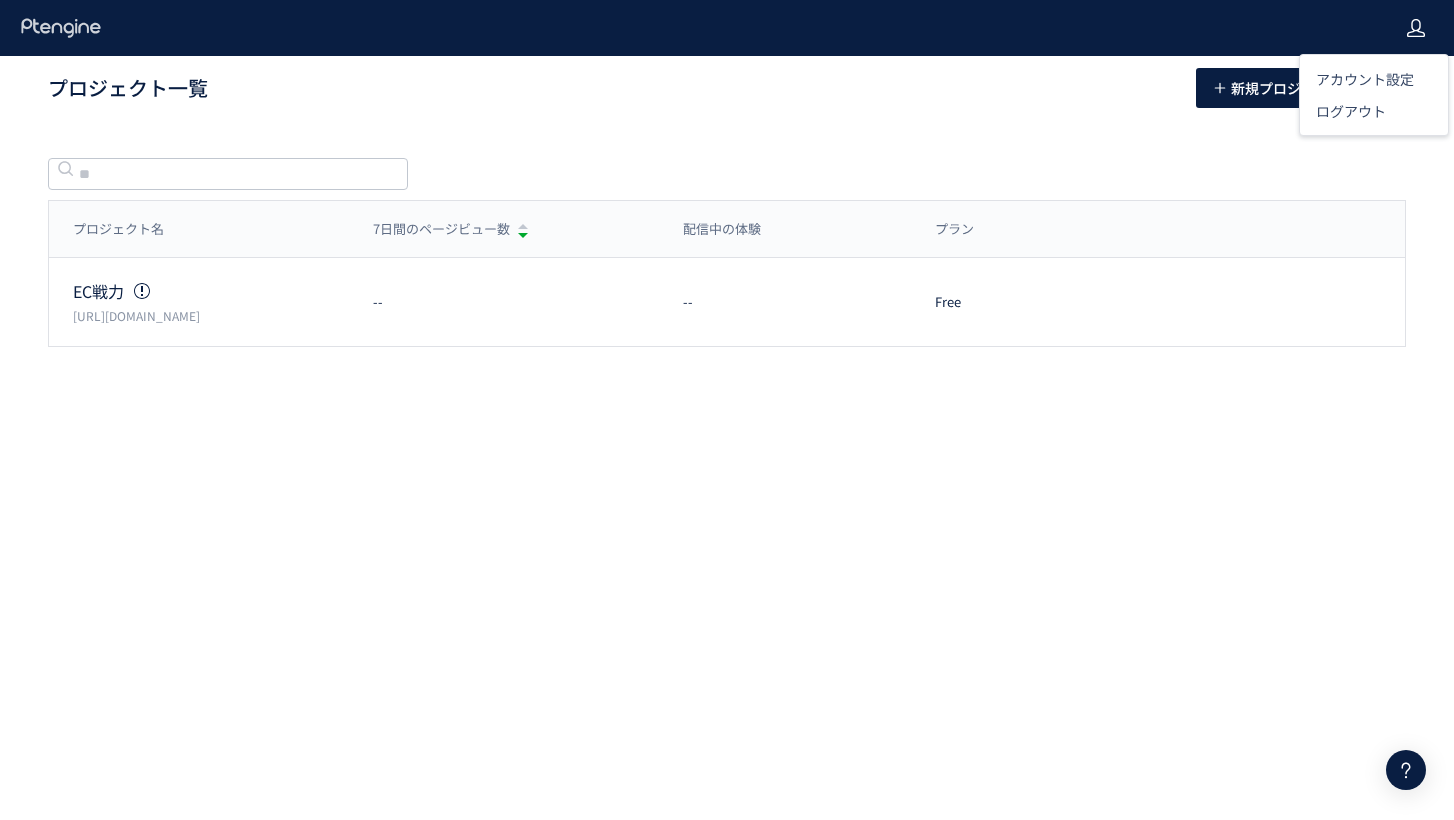 click 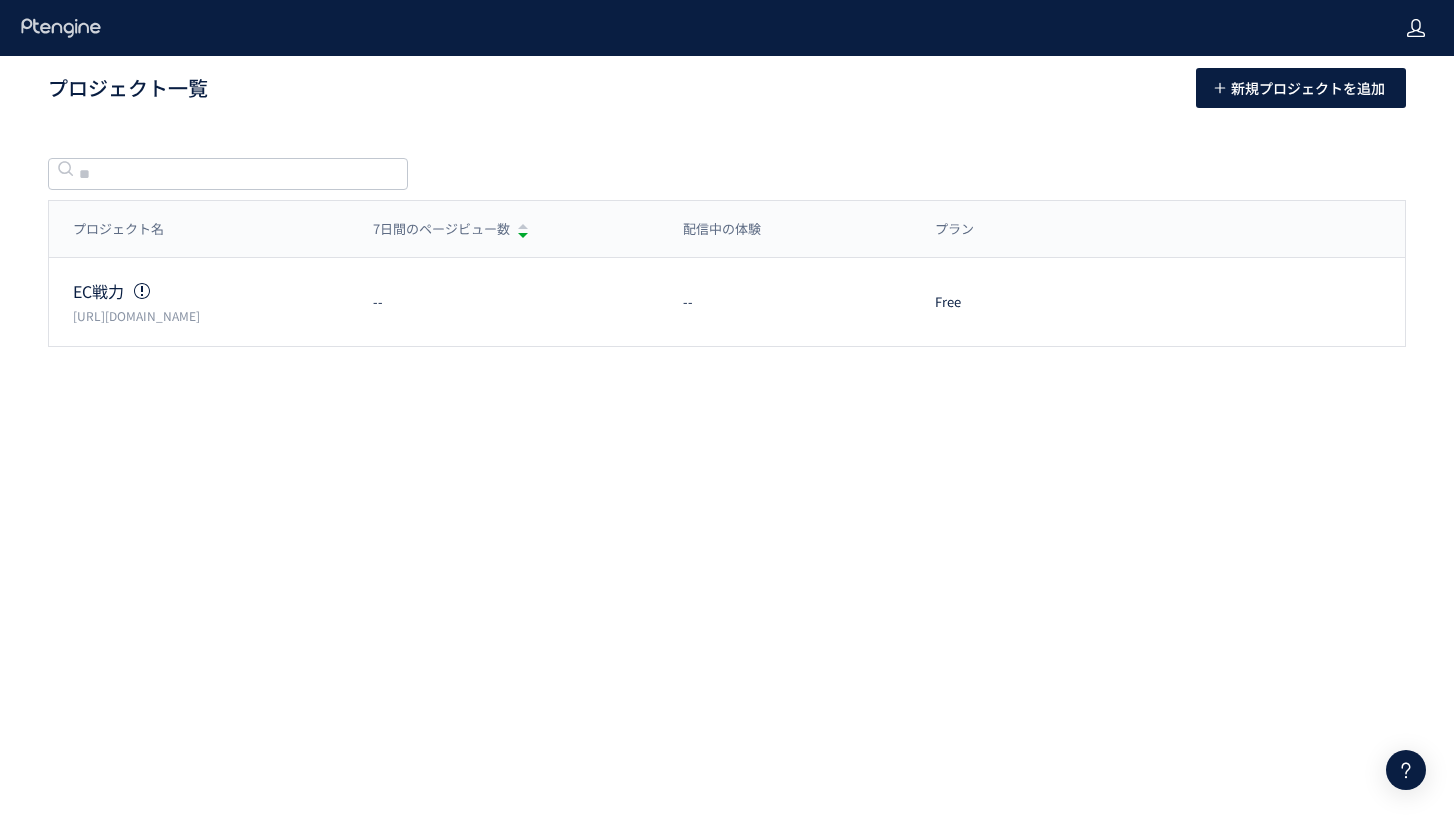 click 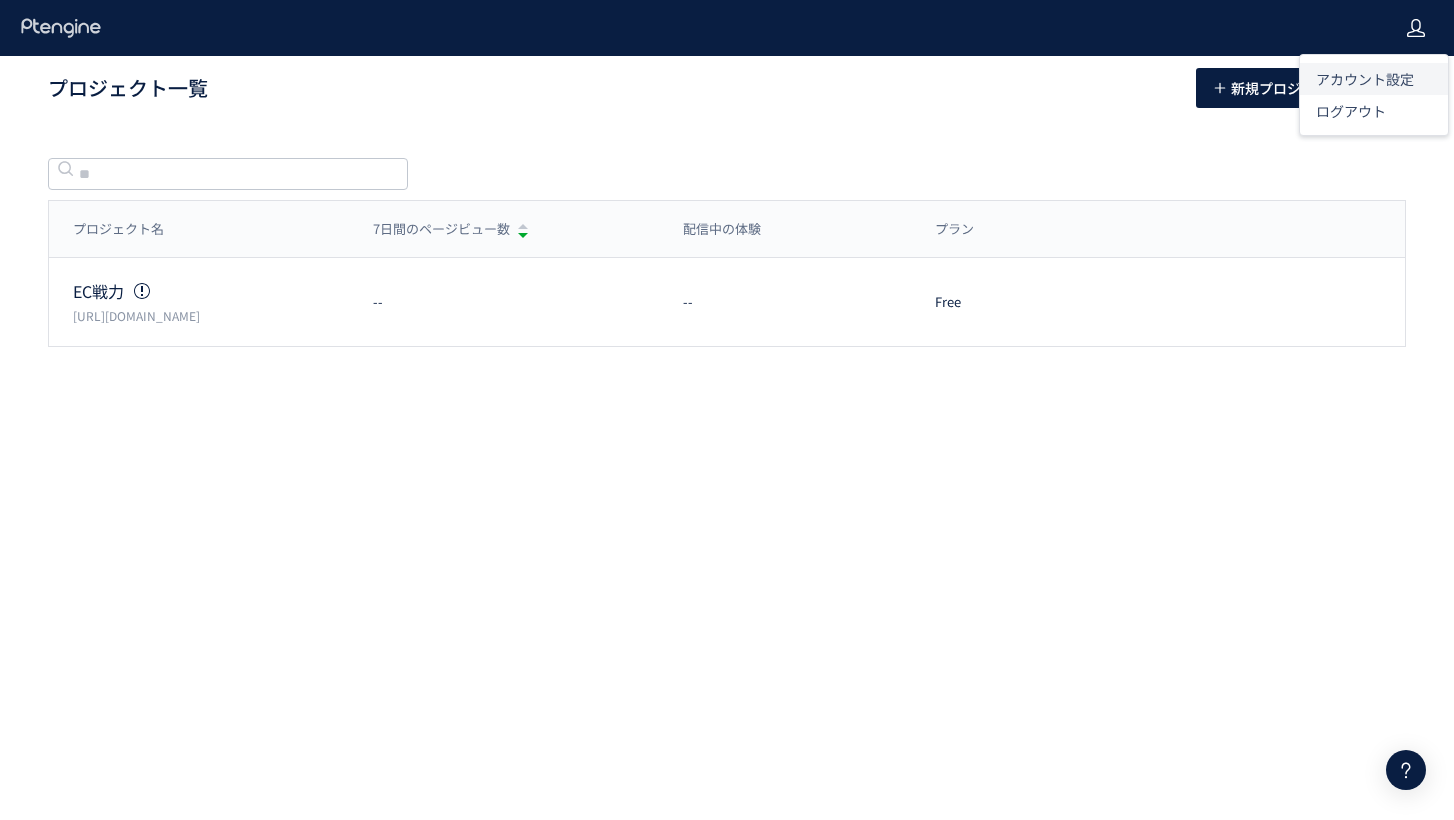 click on "アカウント設定" at bounding box center [1365, 79] 